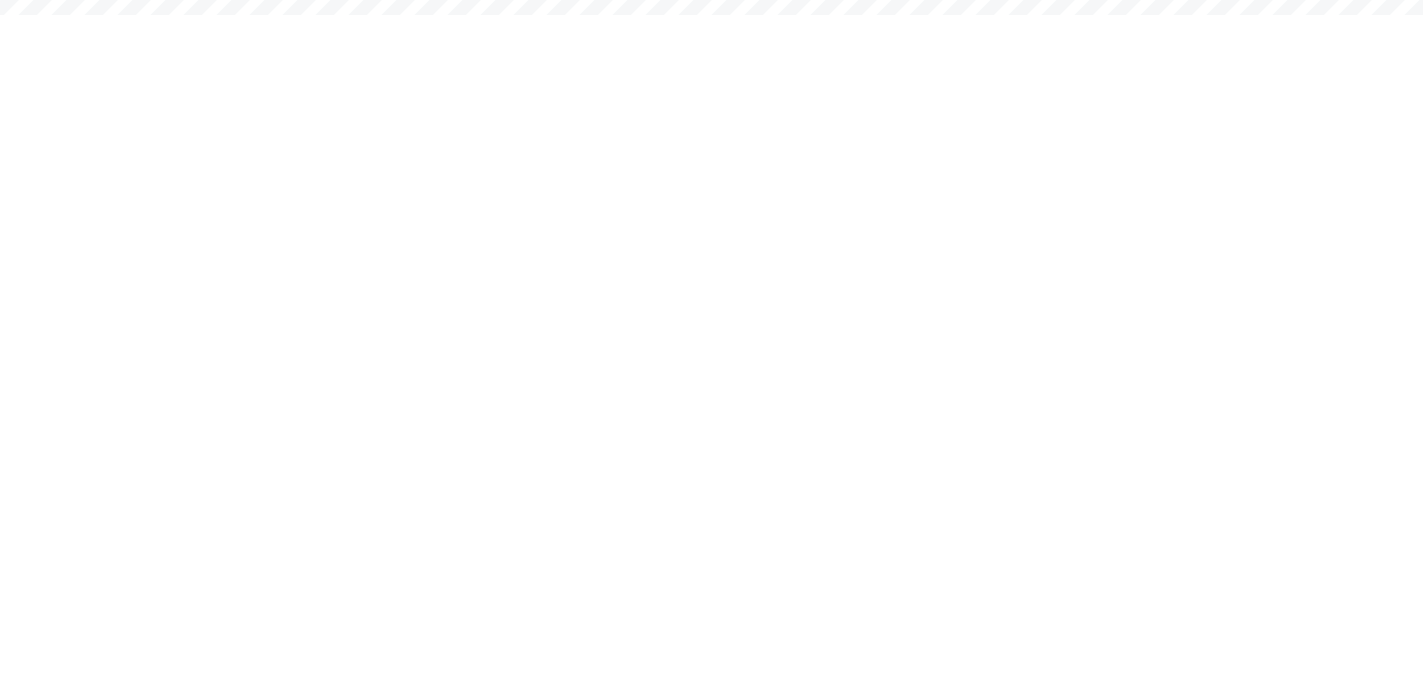 scroll, scrollTop: 0, scrollLeft: 0, axis: both 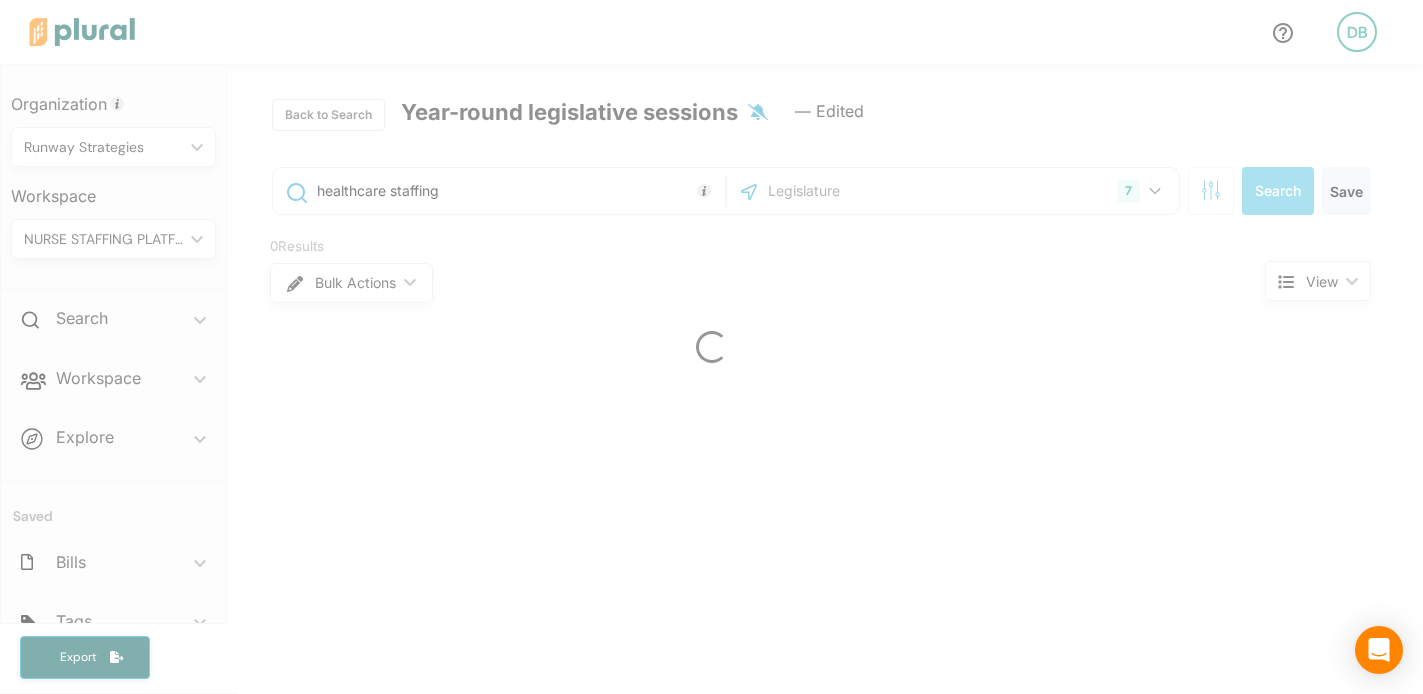 click at bounding box center (711, 347) 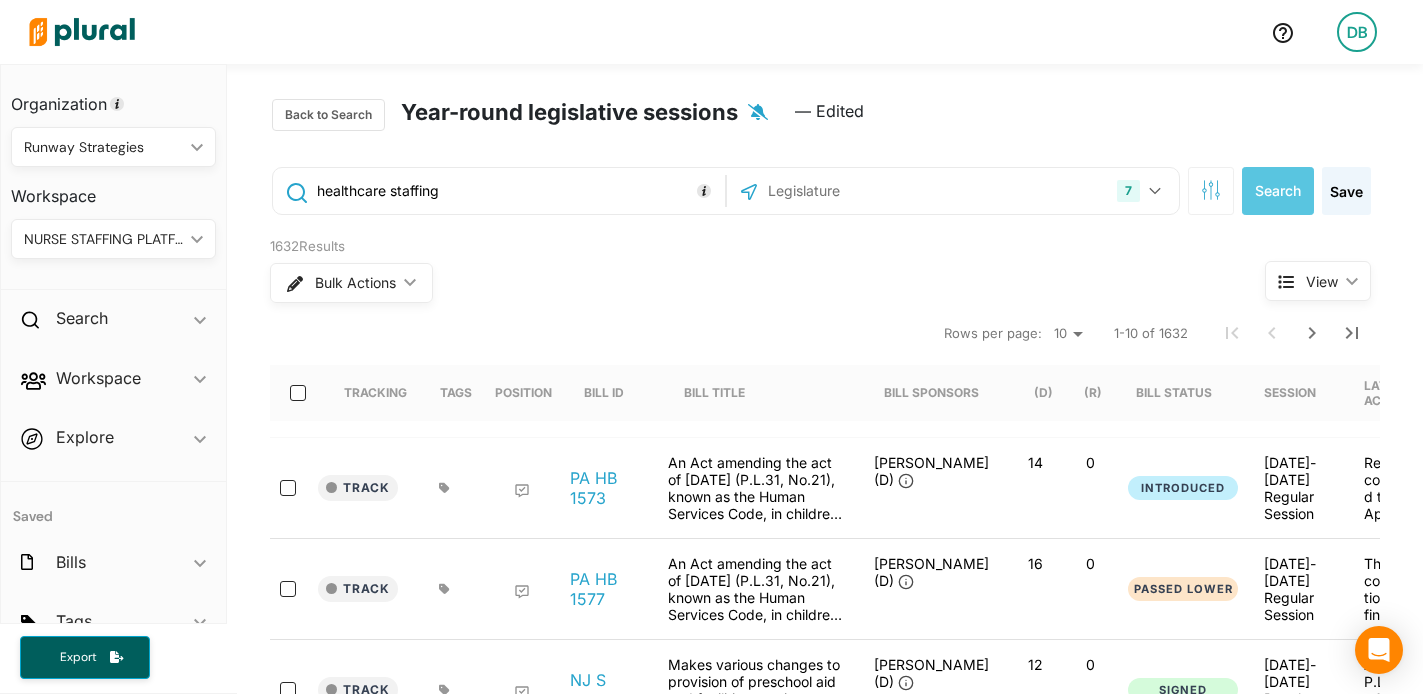 click on "NURSE STAFFING PLATFORMS" at bounding box center (103, 239) 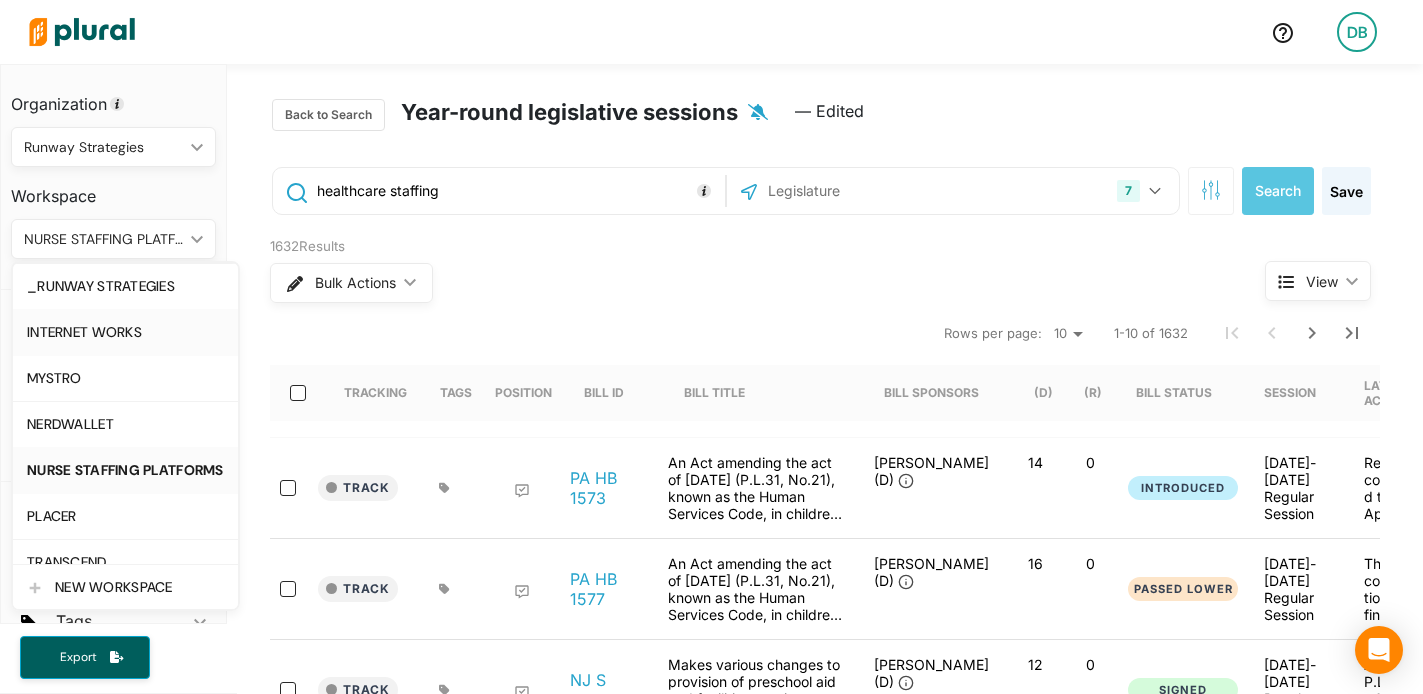 click on "INTERNET WORKS" at bounding box center [125, 332] 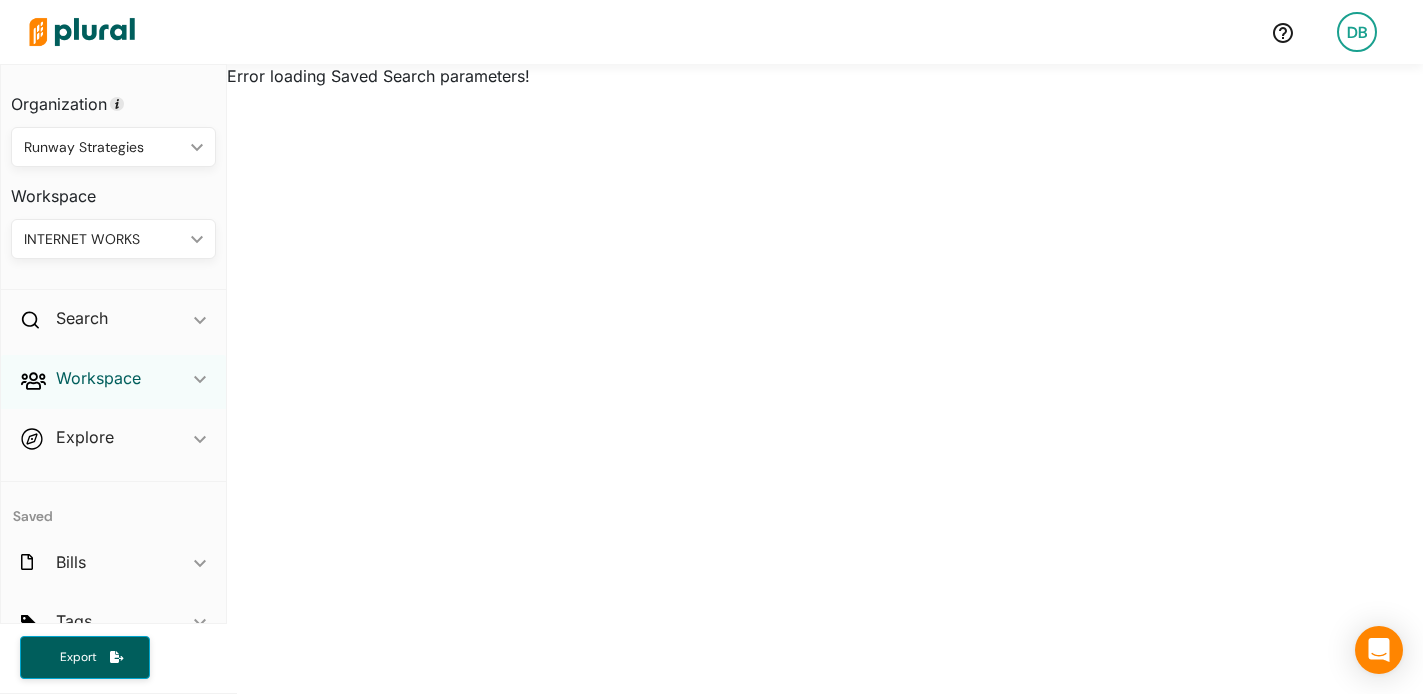 click on "Workspace" at bounding box center [98, 378] 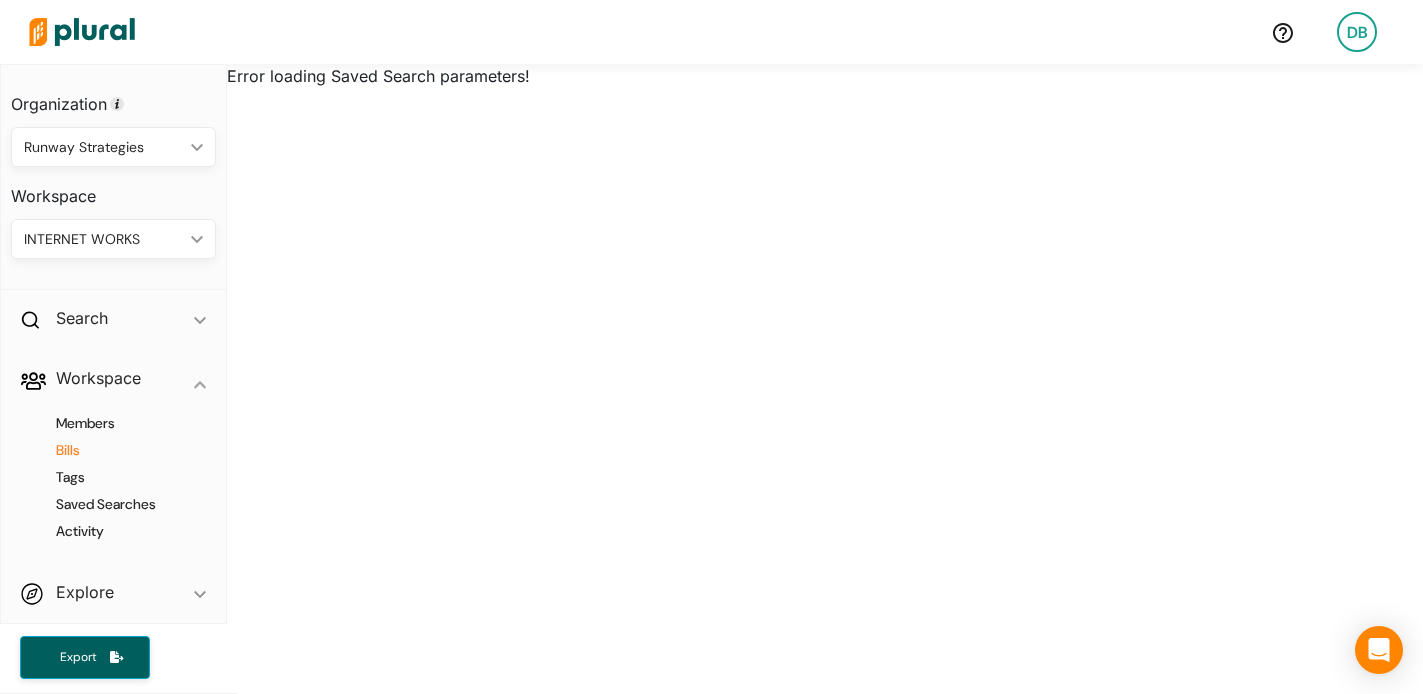 click on "Bills" at bounding box center [118, 450] 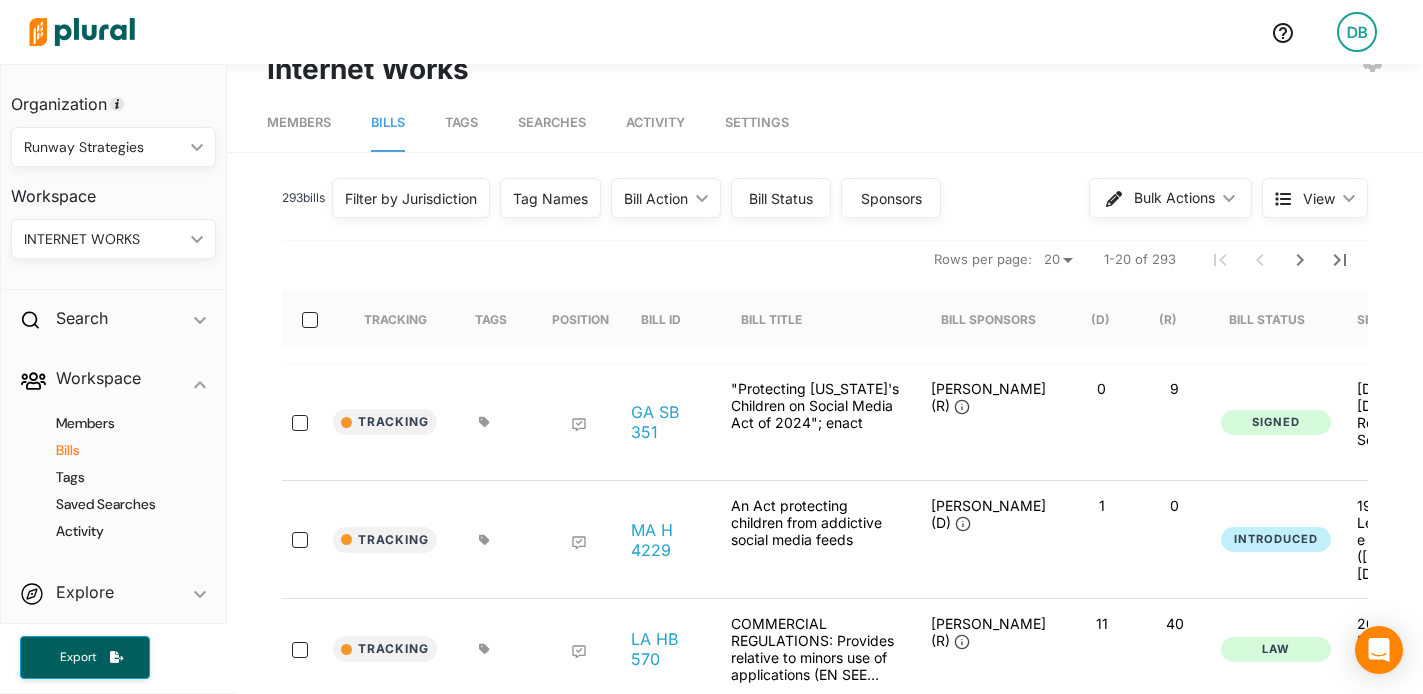 scroll, scrollTop: 84, scrollLeft: 0, axis: vertical 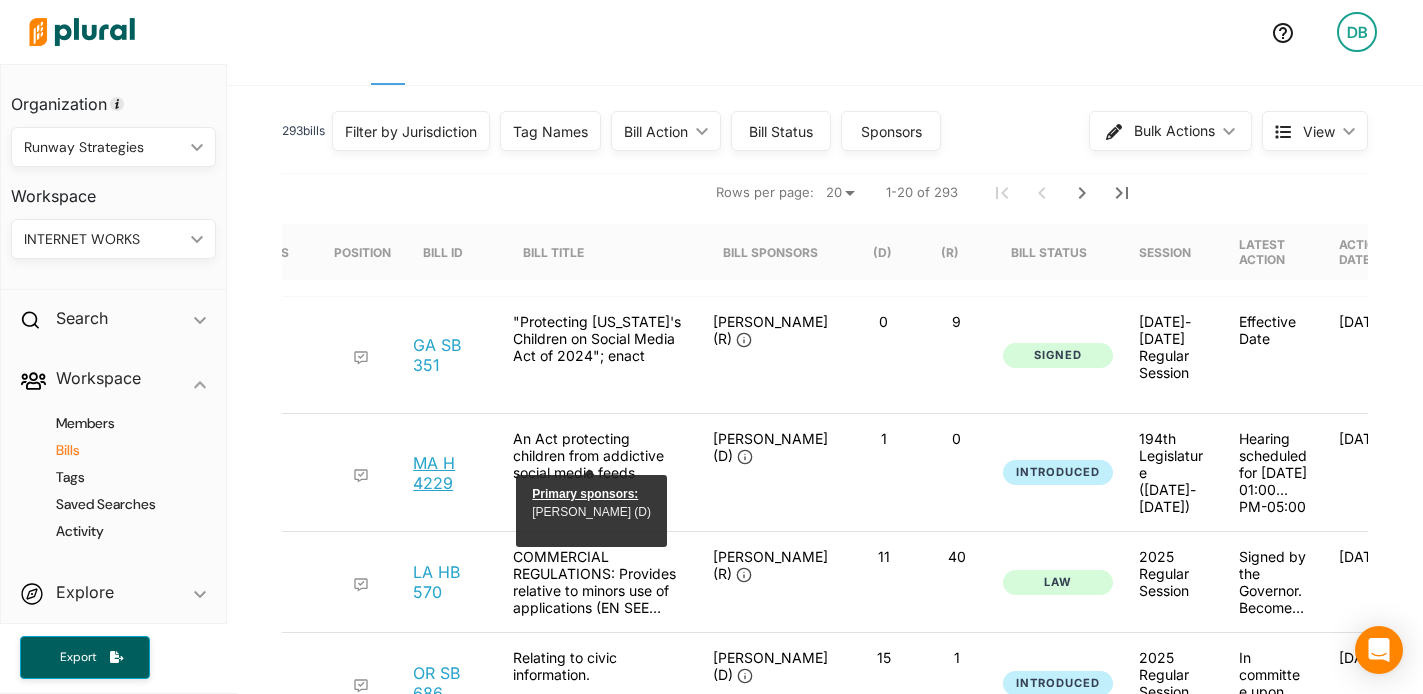 click on "MA H 4229" at bounding box center (447, 473) 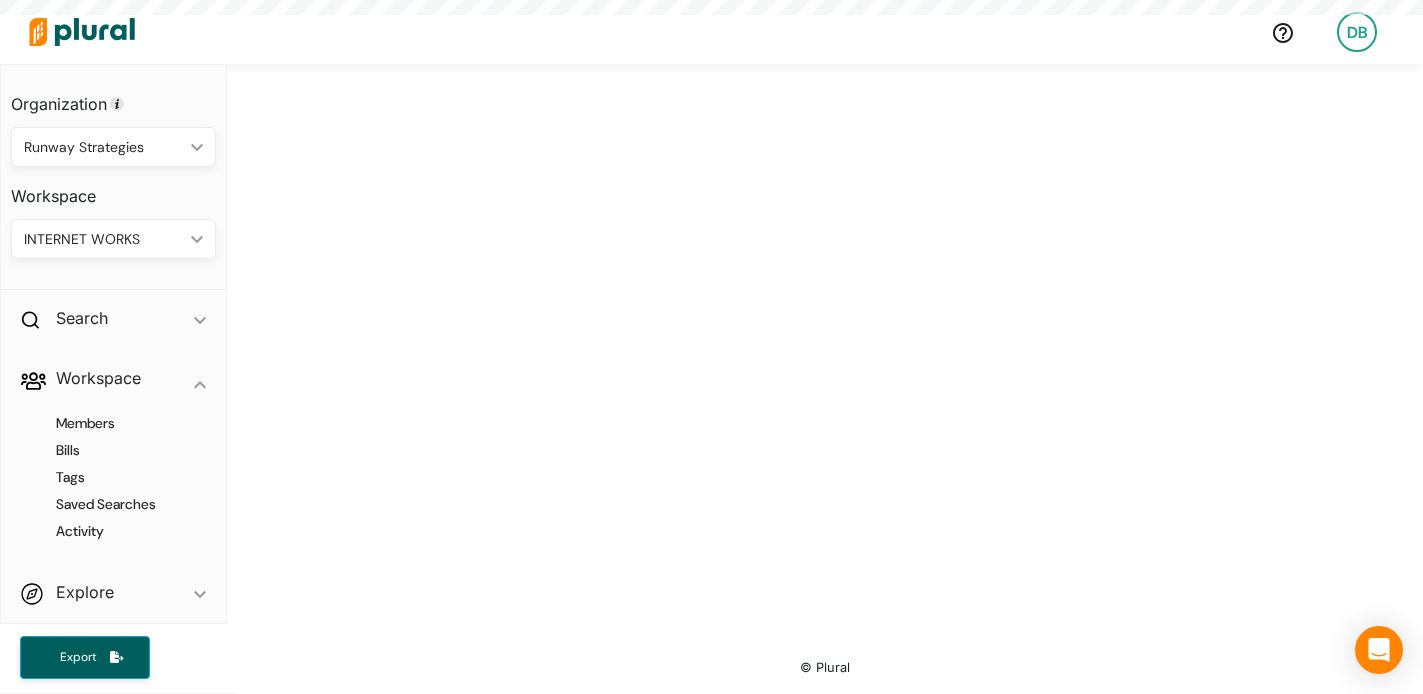 scroll, scrollTop: 0, scrollLeft: 0, axis: both 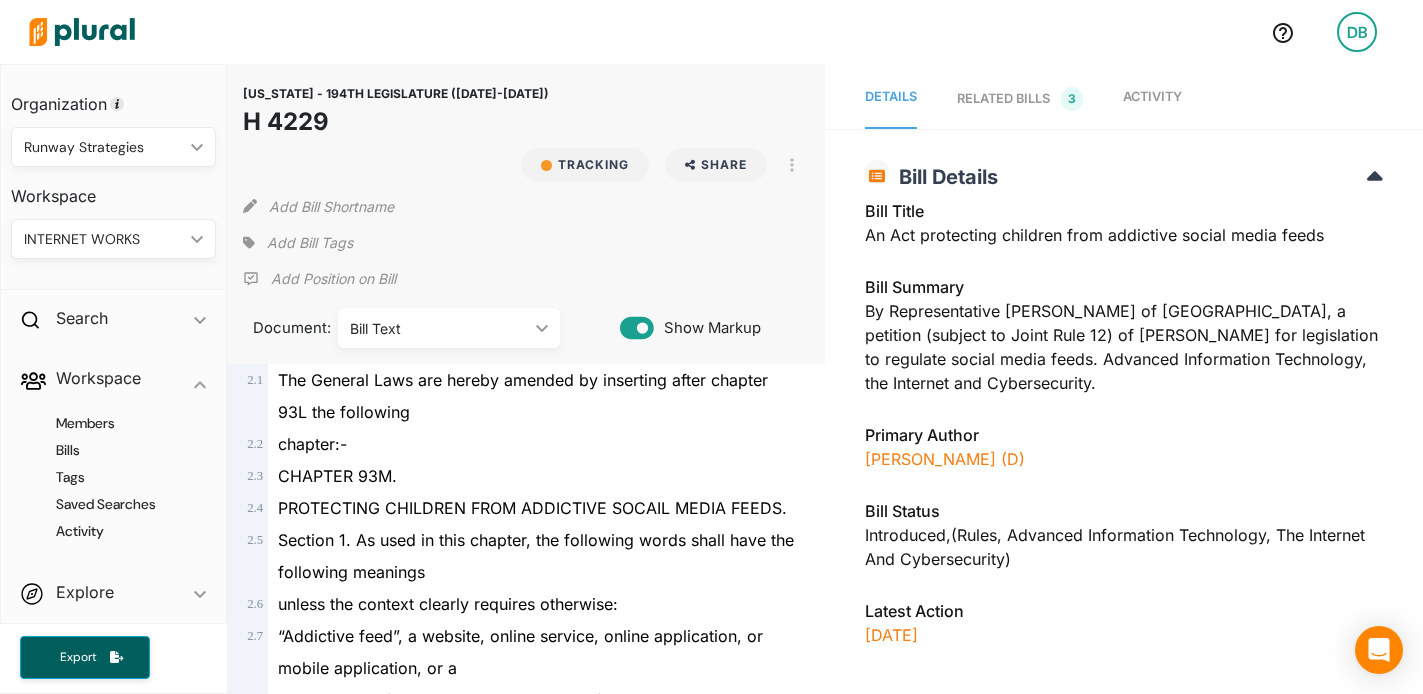 click on "Activity" at bounding box center [1152, 99] 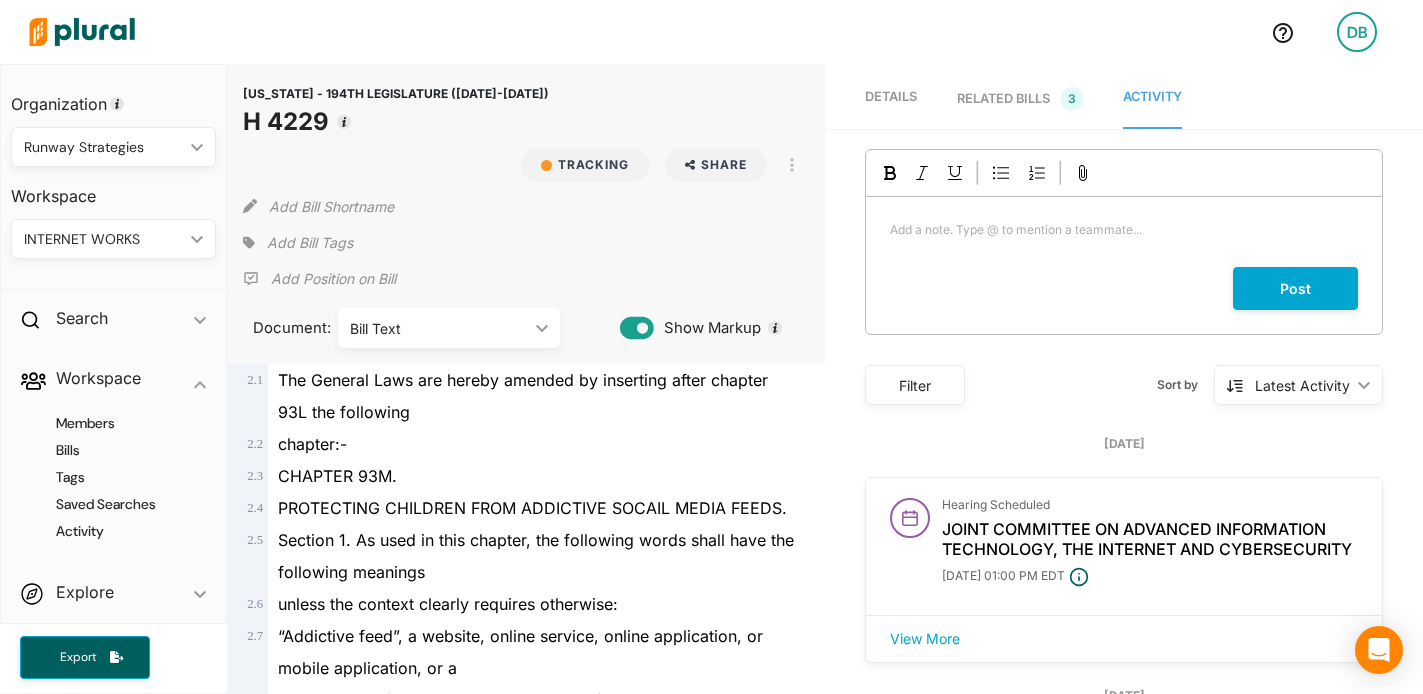 click on "Joint Committee on Advanced Information Technology, the Internet and Cybersecurity" at bounding box center [1147, 538] 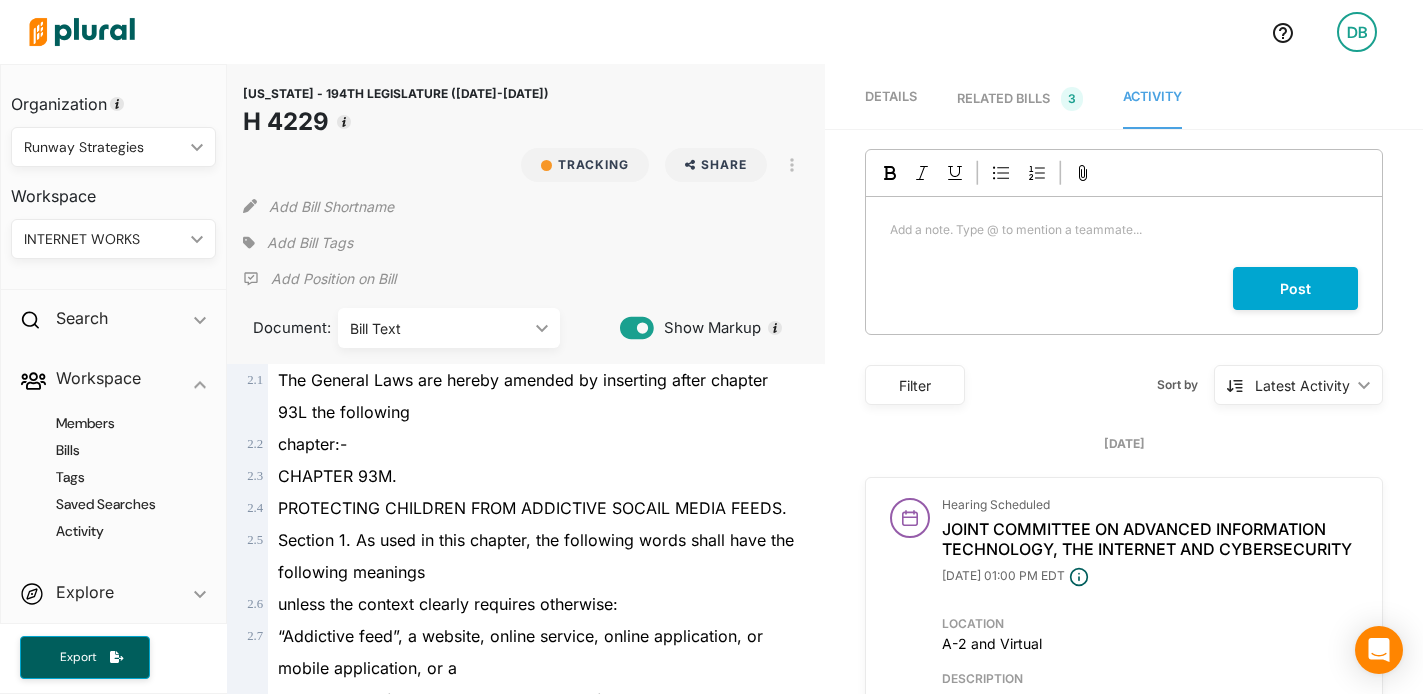 scroll, scrollTop: 383, scrollLeft: 0, axis: vertical 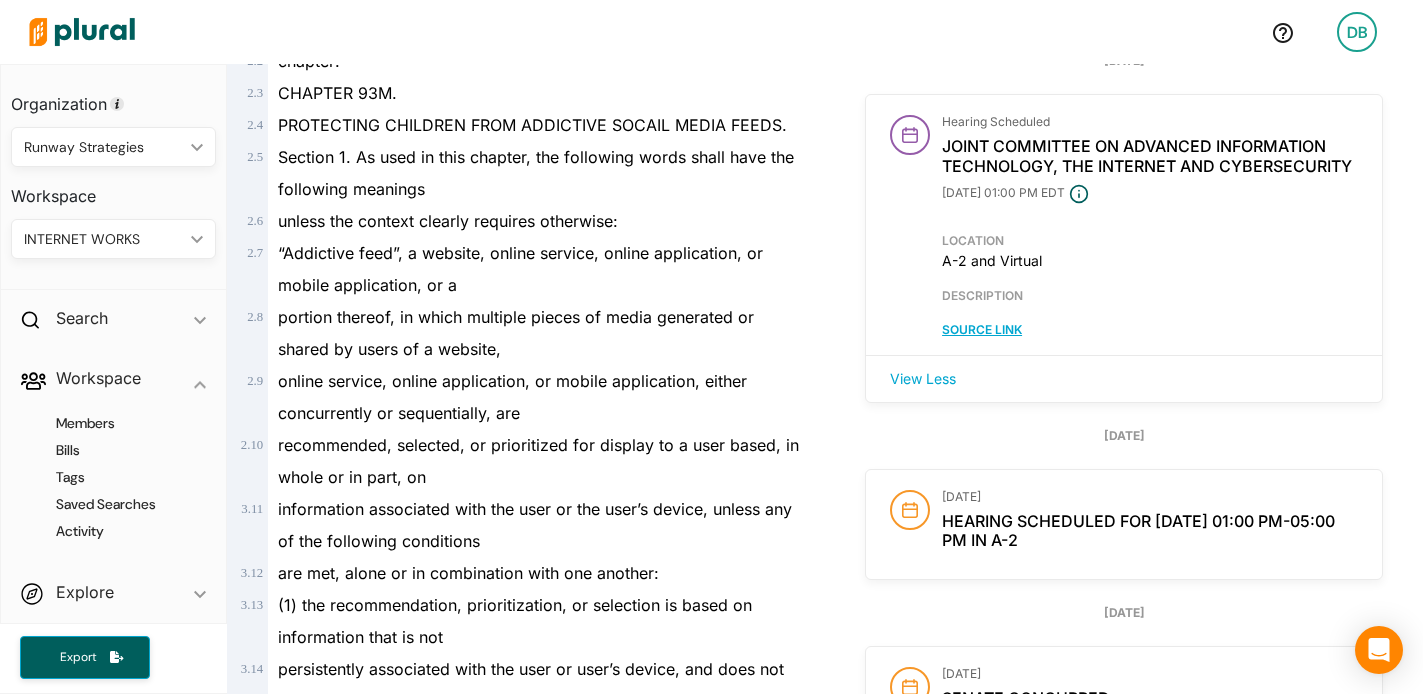click on "Source Link" 